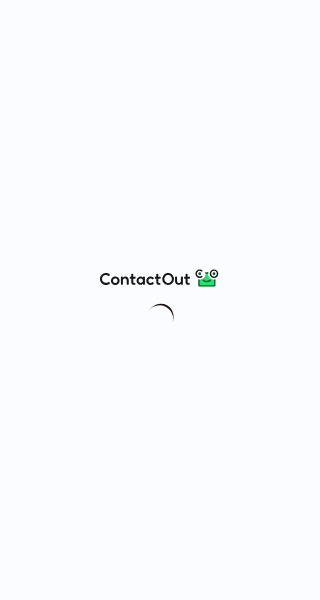 scroll, scrollTop: 0, scrollLeft: 0, axis: both 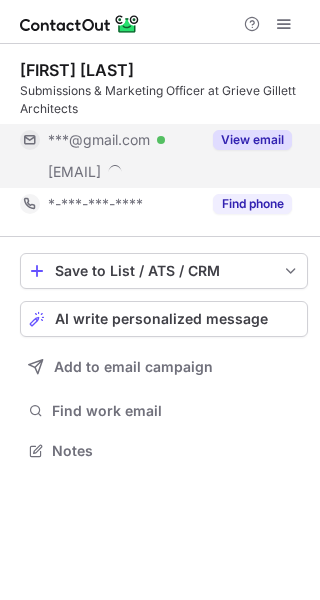click on "View email" at bounding box center [246, 140] 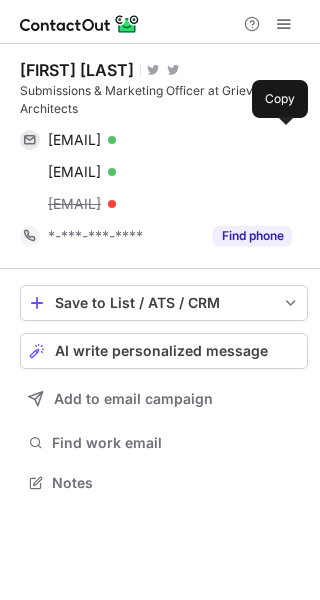 scroll, scrollTop: 10, scrollLeft: 10, axis: both 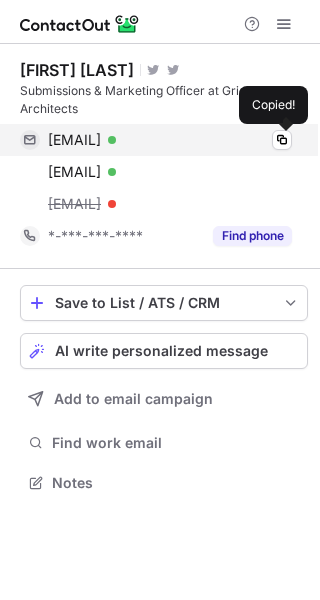 click on "aliciakparsons@gmail.com Verified Copied!" at bounding box center [156, 140] 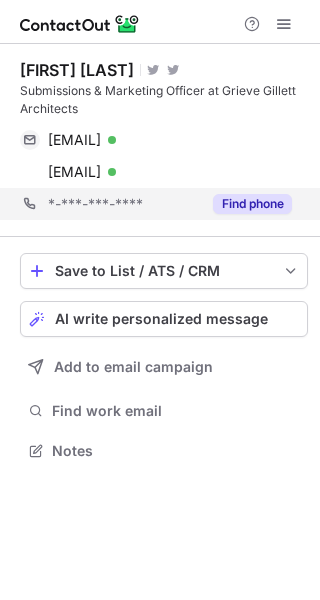 scroll, scrollTop: 436, scrollLeft: 320, axis: both 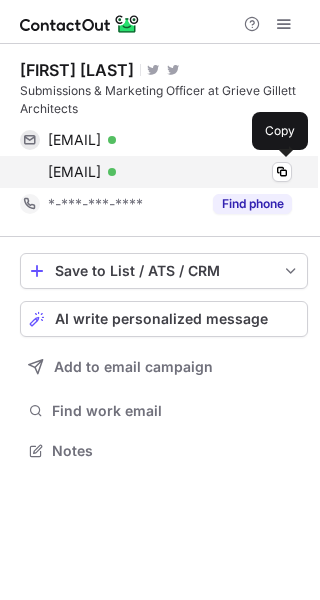 click on "alicia@akimbo.com.au" at bounding box center [74, 172] 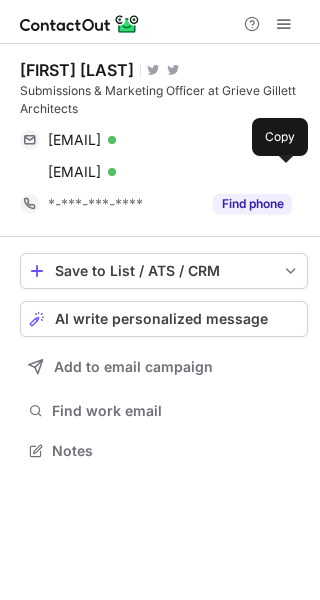 click on "Alicia Parsons" at bounding box center [77, 70] 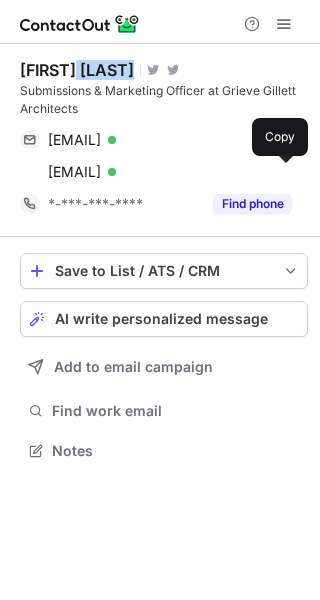 copy on "Parsons" 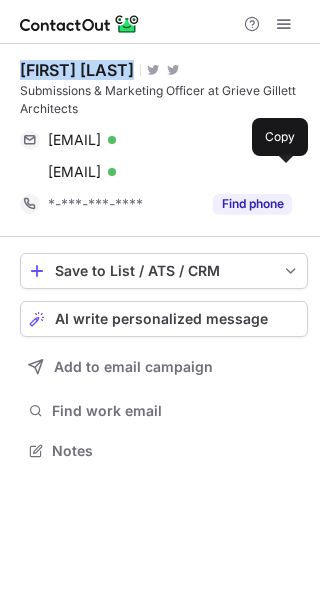 click on "Alicia Parsons" at bounding box center [77, 70] 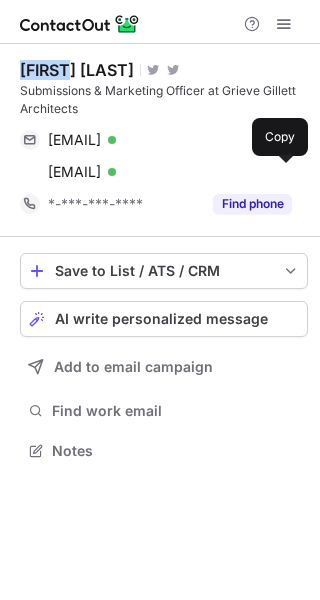 click on "Alicia Parsons Visit Twitter profile Visit Twitter profile Submissions & Marketing Officer at Grieve Gillett Architects aliciakparsons@gmail.com Verified Copy alicia@akimbo.com.au Verified Copy *-***-***-**** Find phone" at bounding box center [164, 140] 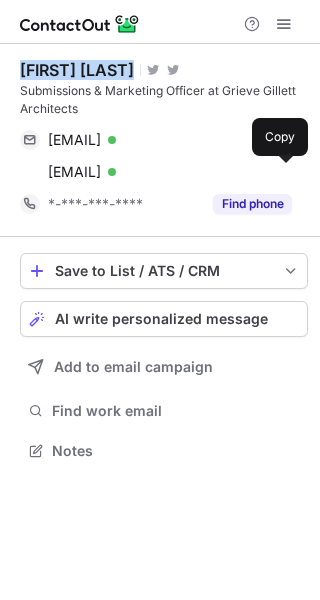 copy on "Alicia Parsons" 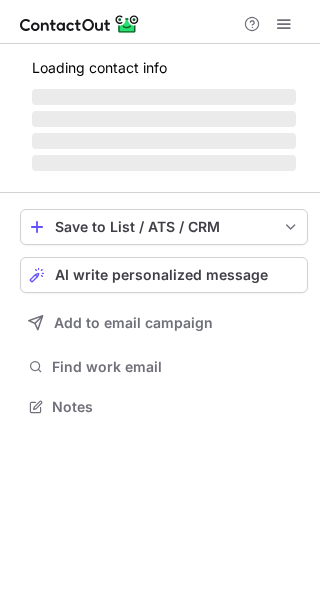 scroll, scrollTop: 0, scrollLeft: 0, axis: both 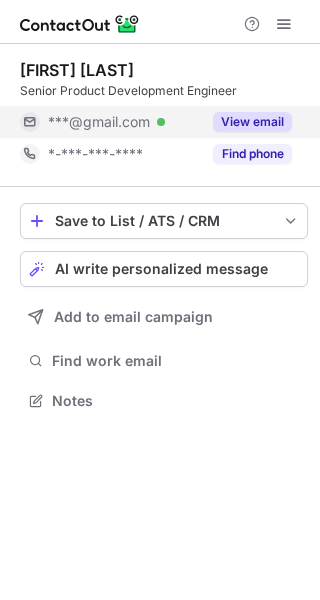 click on "View email" at bounding box center [252, 122] 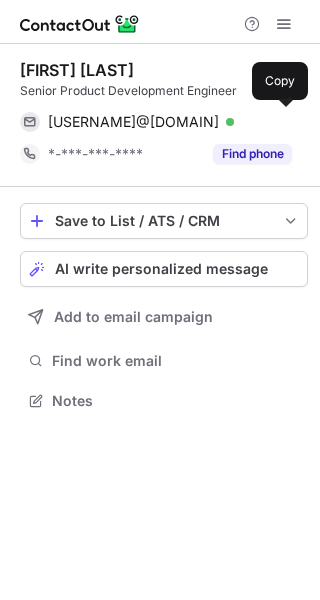 click on "[USERNAME]@[DOMAIN] Verified" at bounding box center (170, 122) 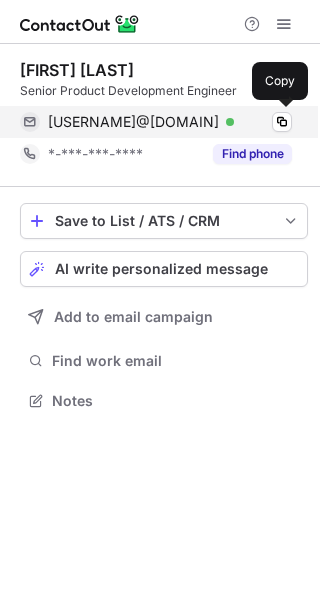 click on "[USERNAME]@[DOMAIN] Verified" at bounding box center [170, 122] 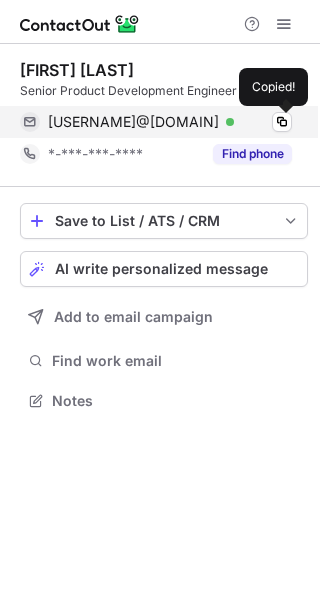 click on "[USERNAME]@[DOMAIN] Verified" at bounding box center (170, 122) 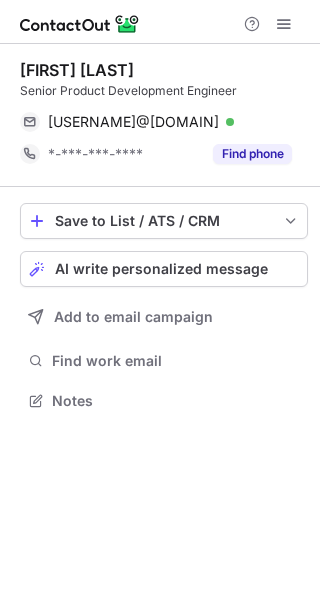 click on "[FIRST] [LAST]" at bounding box center [77, 70] 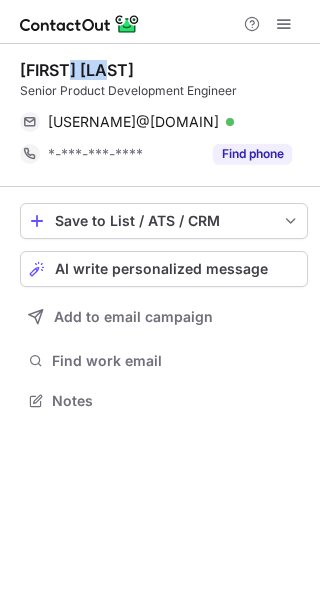 click on "[FIRST] [LAST]" at bounding box center [77, 70] 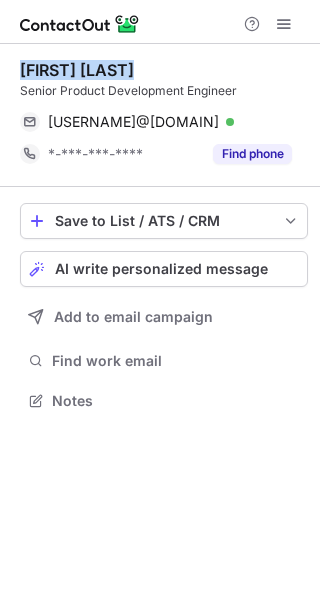 click on "[FIRST] [LAST]" at bounding box center (77, 70) 